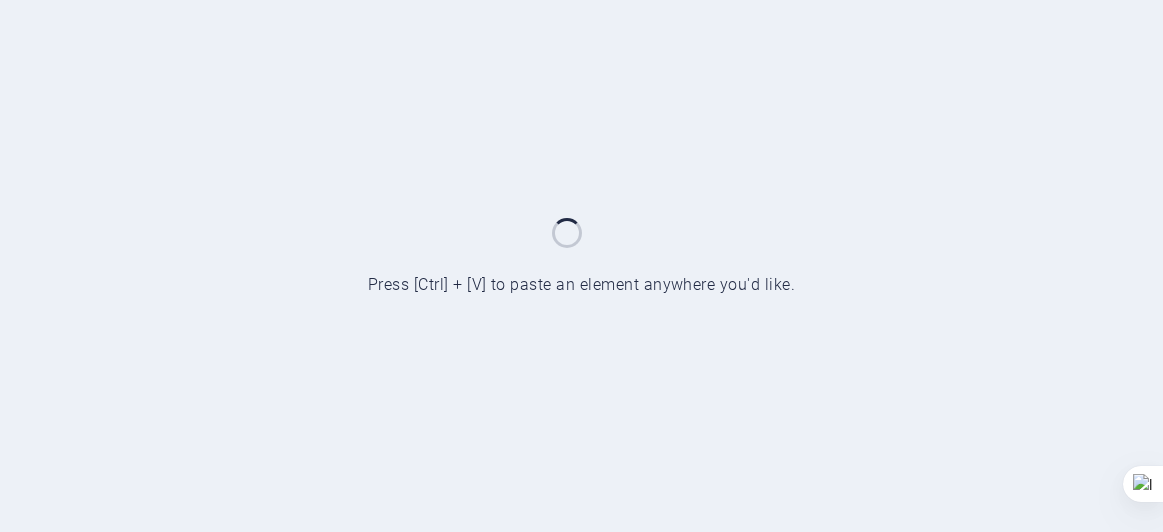 scroll, scrollTop: 0, scrollLeft: 0, axis: both 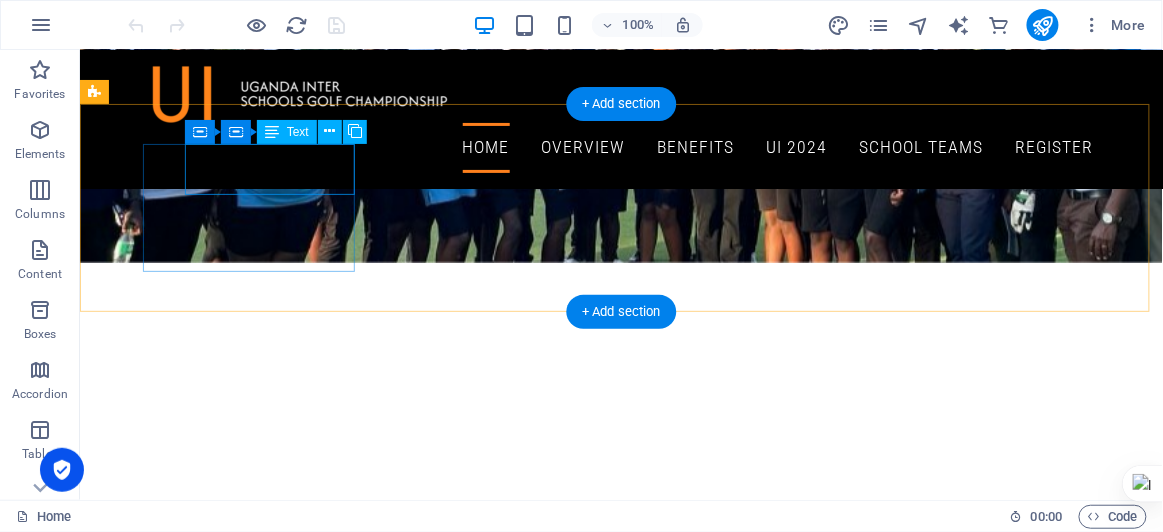 click on "Event Date [DATE]" at bounding box center [567, 1388] 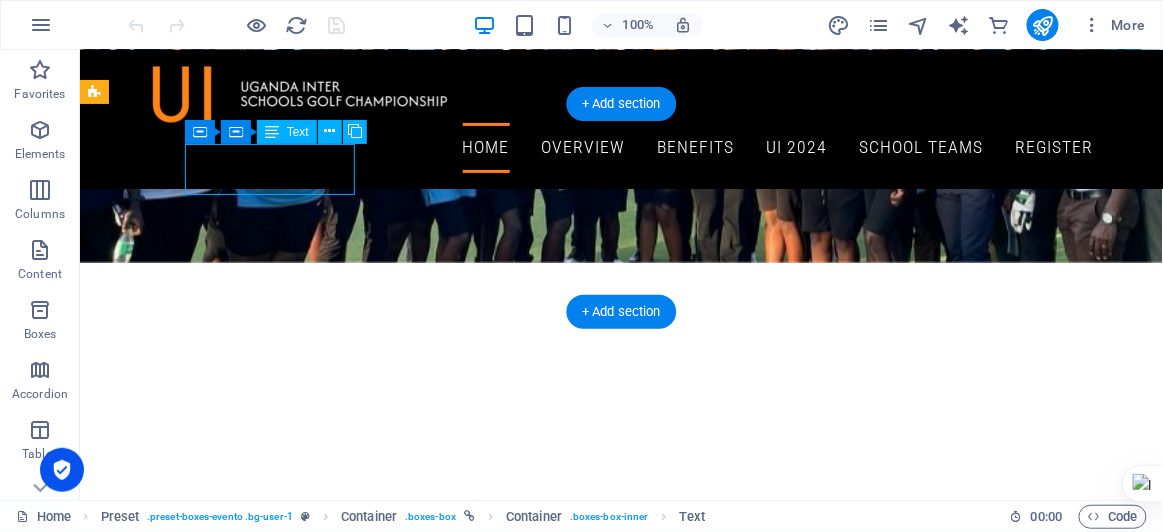 click on "Event Date [DATE]" at bounding box center [567, 1388] 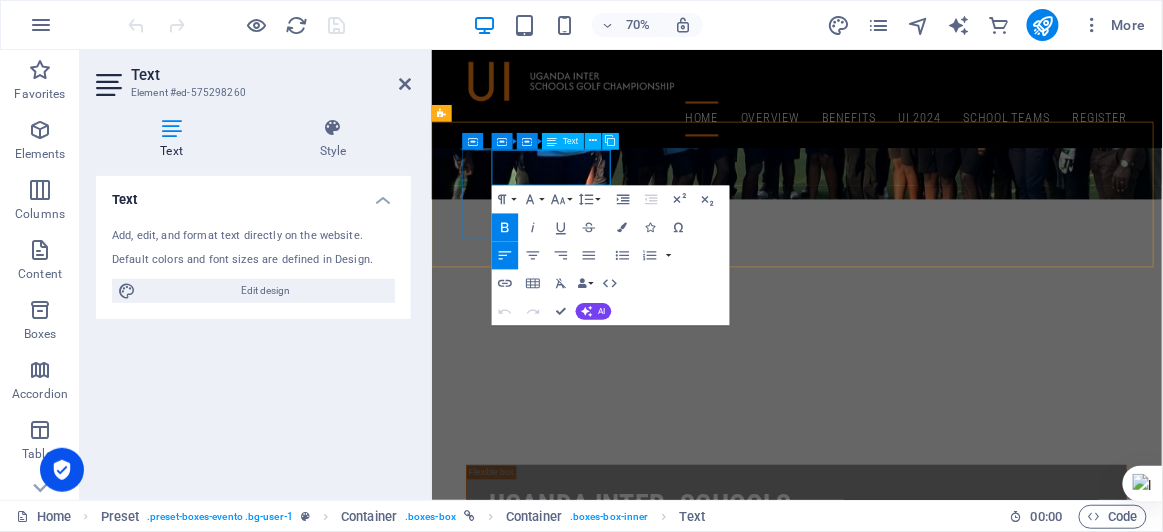 click on "[DATE]" at bounding box center (919, 1401) 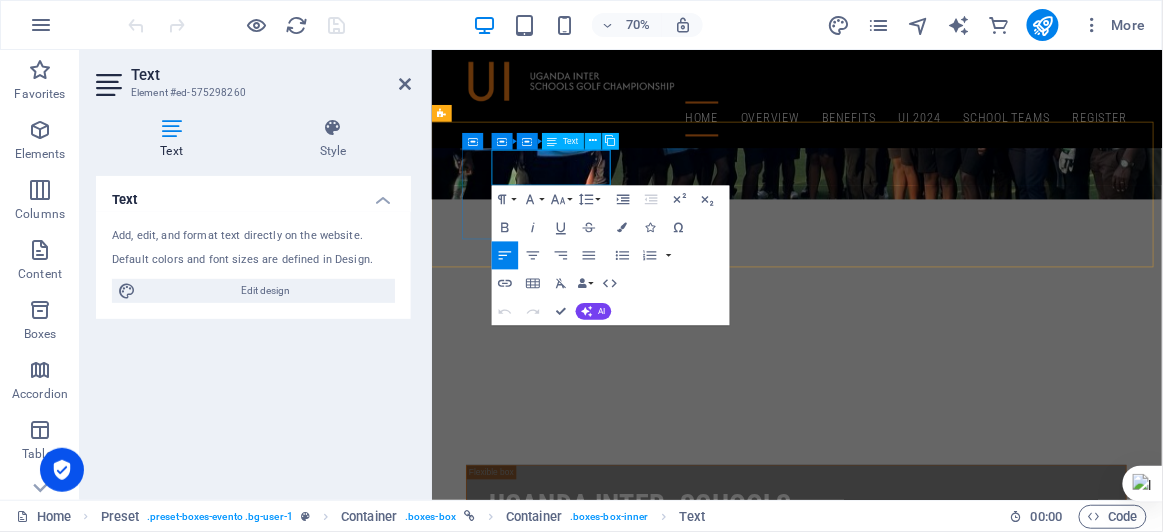 click on "[DATE]" at bounding box center [919, 1401] 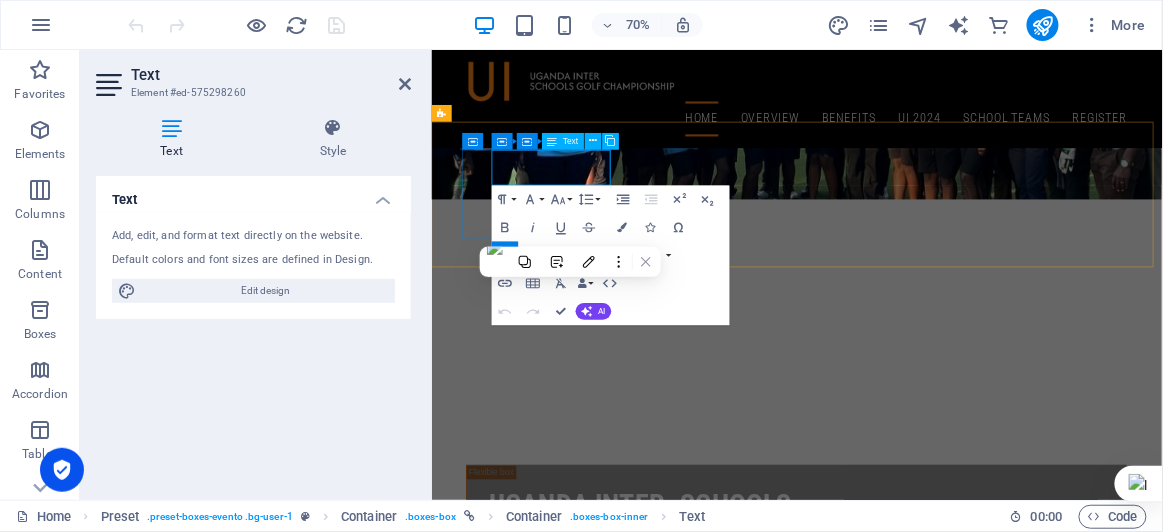 click on "[DATE]" at bounding box center (919, 1401) 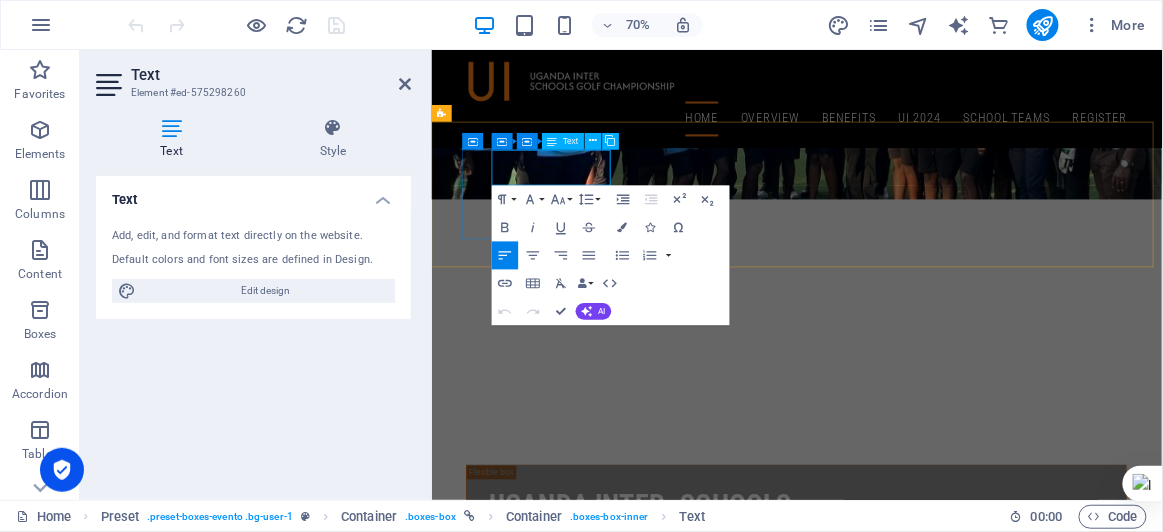 click on "[DATE]" at bounding box center (919, 1401) 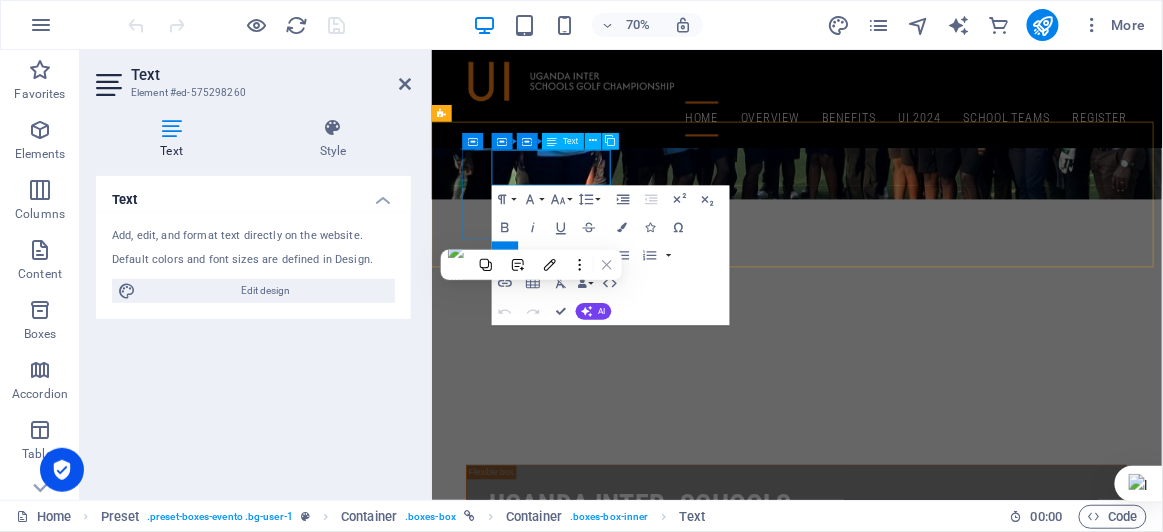 type 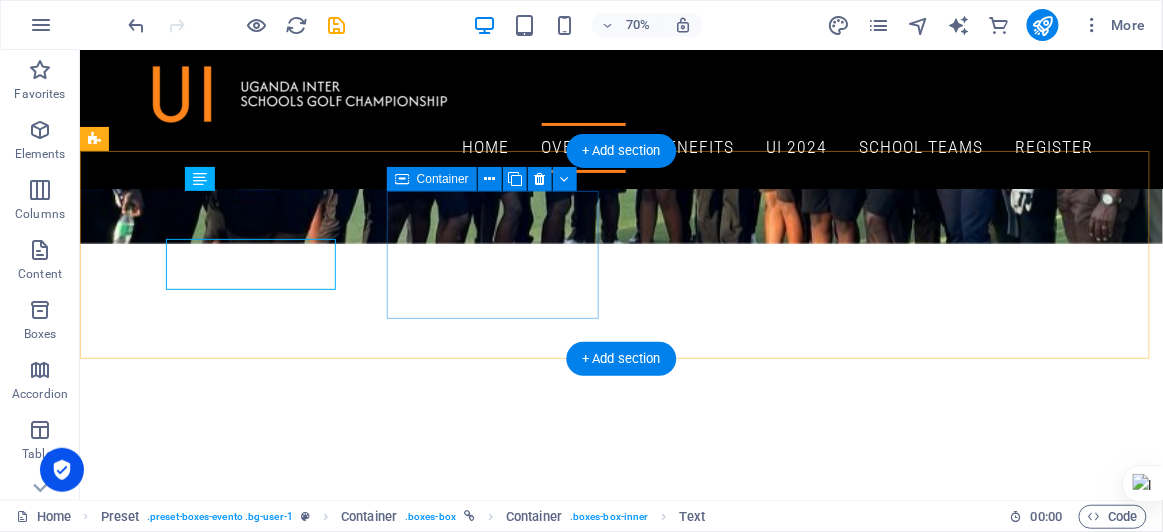 scroll, scrollTop: 473, scrollLeft: 0, axis: vertical 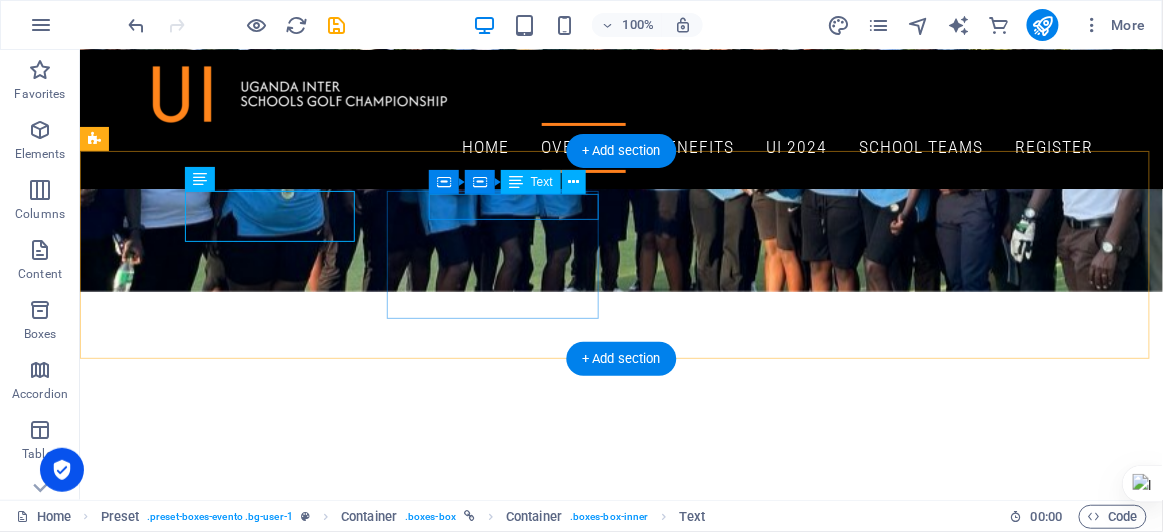 click on "Golf & Country Club" at bounding box center [567, 1523] 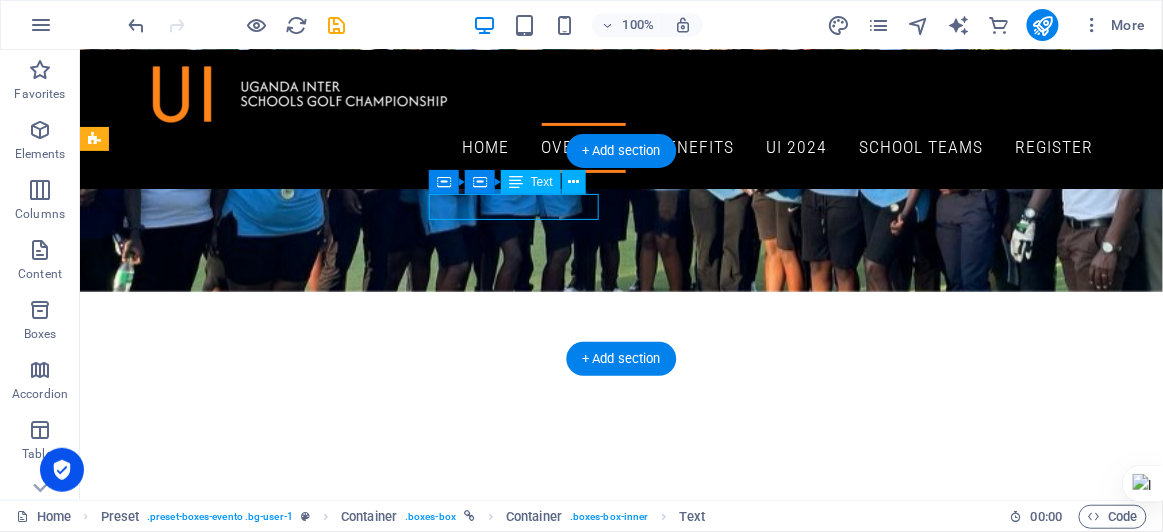 click on "Golf & Country Club" at bounding box center [567, 1523] 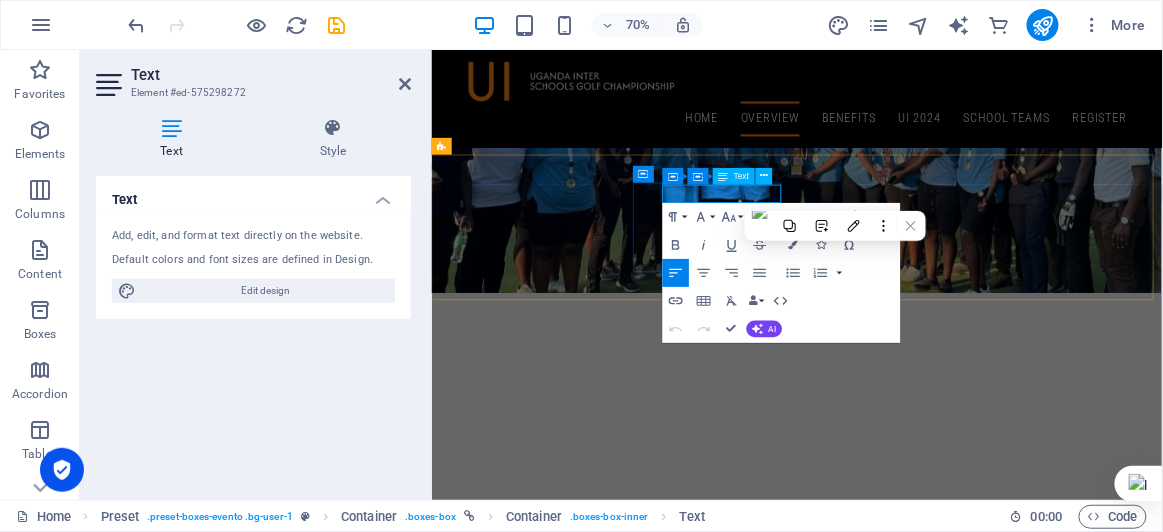 type 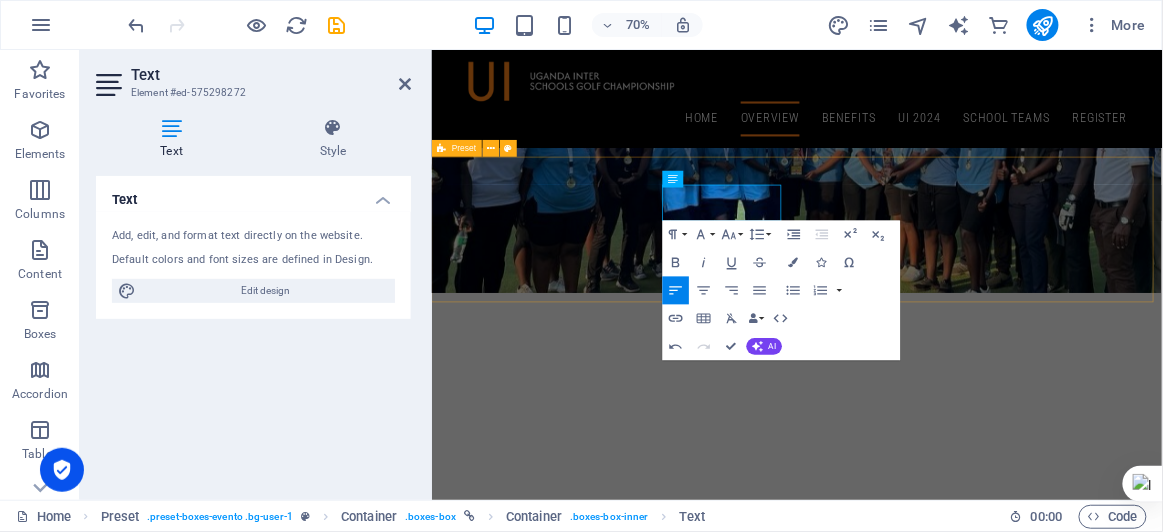 scroll, scrollTop: 470, scrollLeft: 0, axis: vertical 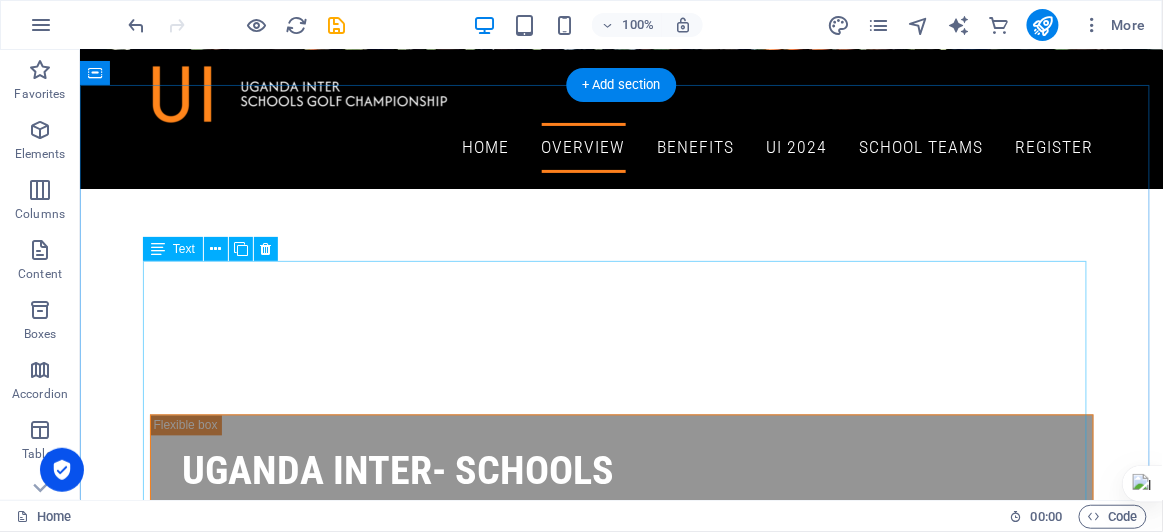 click on "The Uganda Inter-Schools Golf Championship returns in [DATE] with greater ambition and broader reach. Building on the success of the 2024 edition, this year's tournament promises to be bigger and better, featuring increased participation from schools across [GEOGRAPHIC_DATA]. This event aims to promote golf among young athletes, [PERSON_NAME] sportsmanship, and create networking opportunities for students. The championship highlights the growing popularity of golf in the region and underscores the commitment to developing a new generation of talented golfers. The  Uganda Inter-Schools Golf Championship 2025  will take place on  [DATE] , at  [GEOGRAPHIC_DATA] , a premier 18-hole course known for its scenic views and challenging layout. Registration costs are  UGX 100,000  per student for [DEMOGRAPHIC_DATA] participants and  USD 40  for international students." at bounding box center [621, 1824] 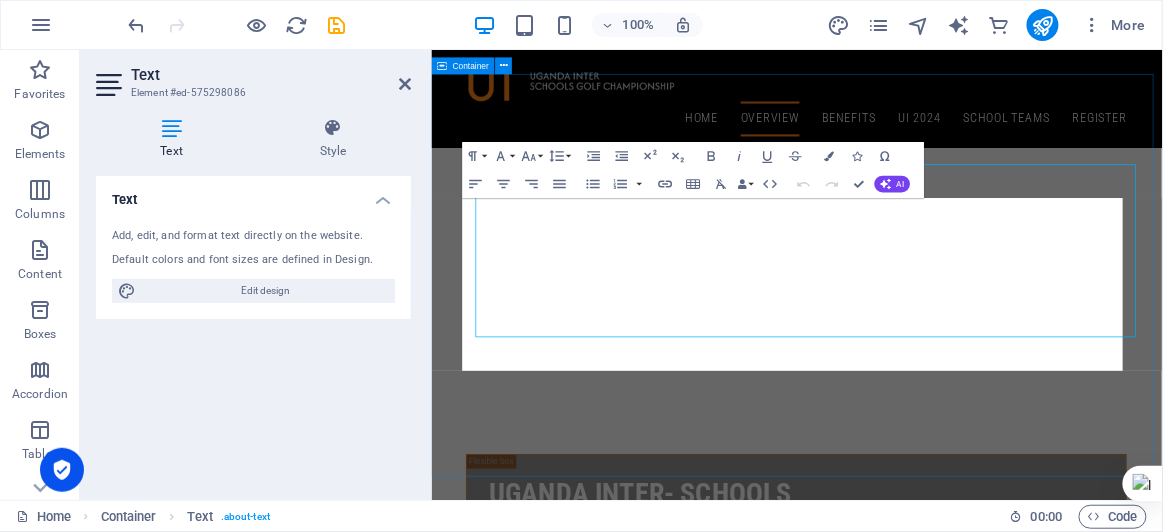 scroll, scrollTop: 796, scrollLeft: 0, axis: vertical 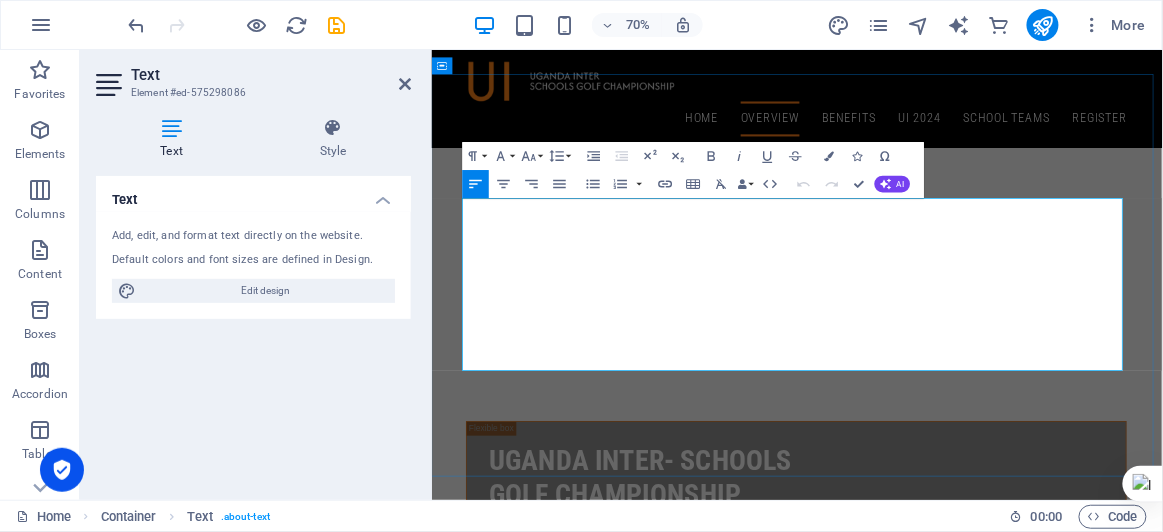 drag, startPoint x: 950, startPoint y: 433, endPoint x: 996, endPoint y: 436, distance: 46.09772 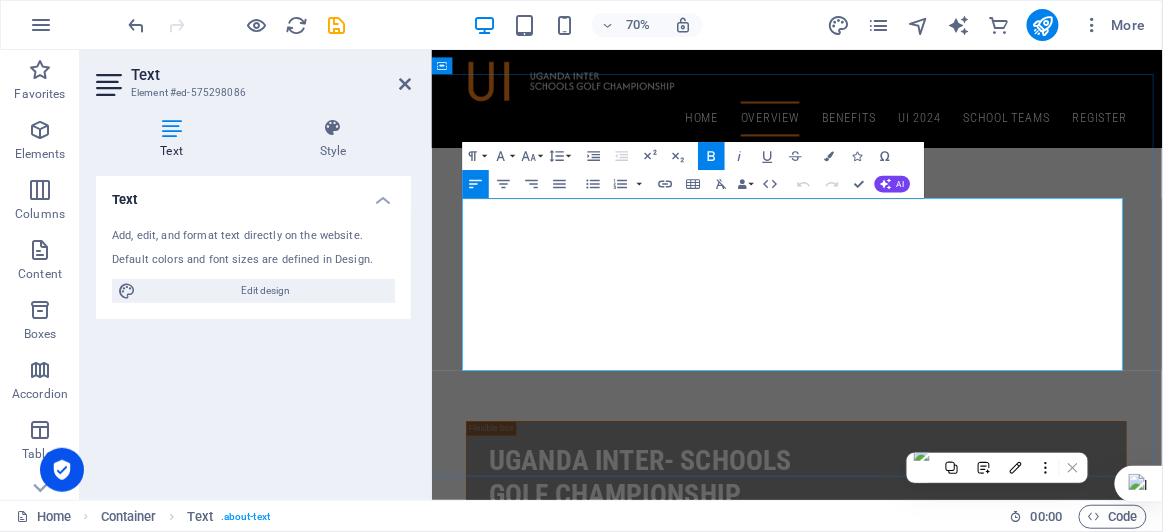 type 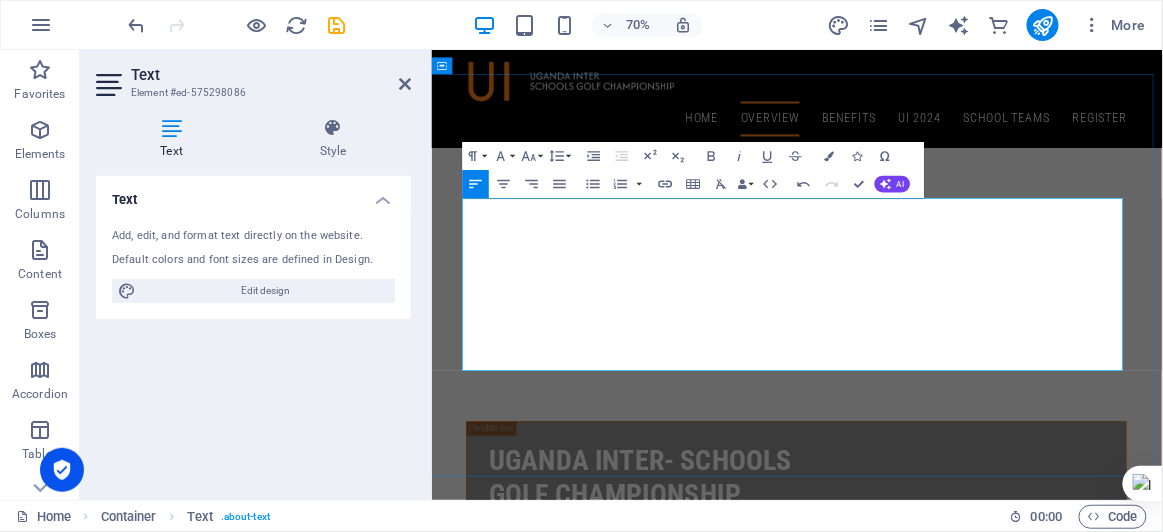 drag, startPoint x: 952, startPoint y: 434, endPoint x: 1035, endPoint y: 434, distance: 83 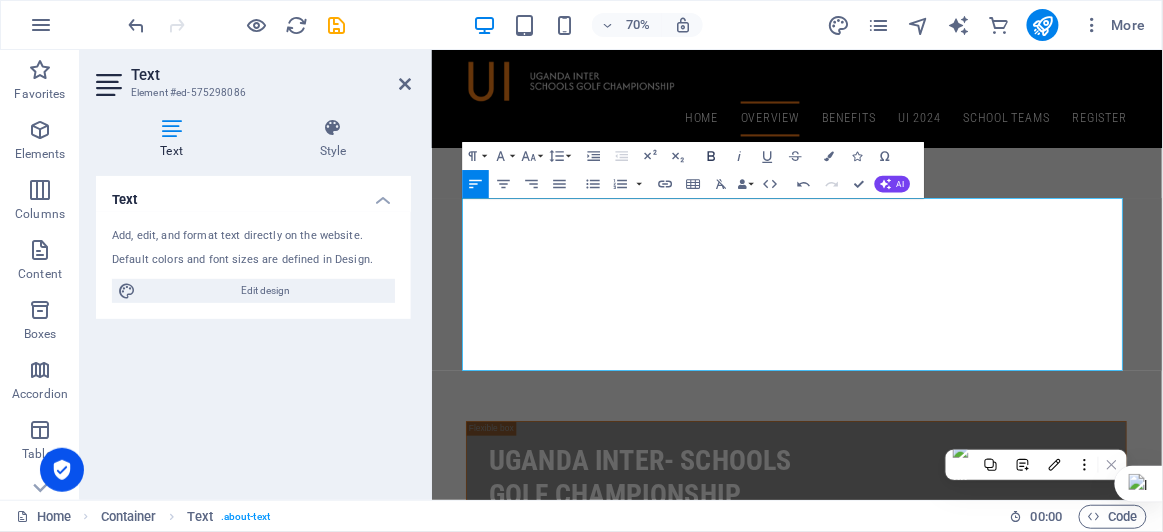 click 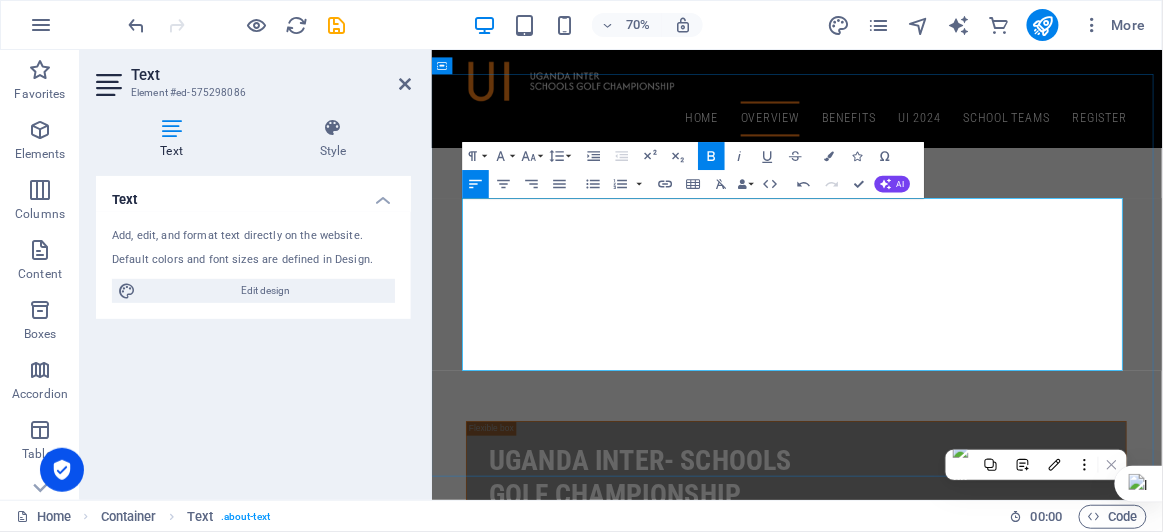 click on "UGX 100,000" at bounding box center [947, 2063] 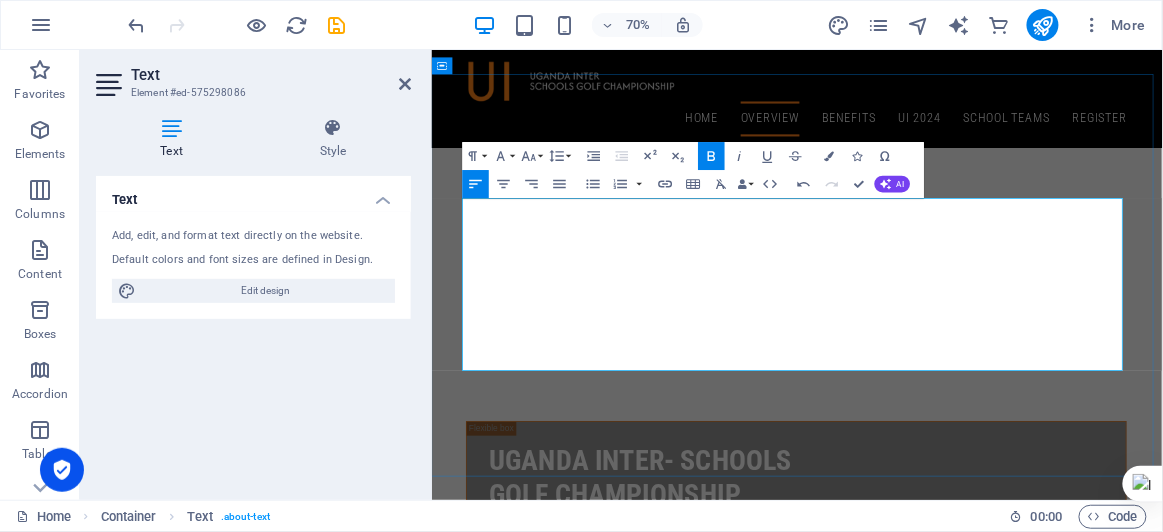 drag, startPoint x: 1104, startPoint y: 432, endPoint x: 1243, endPoint y: 425, distance: 139.17615 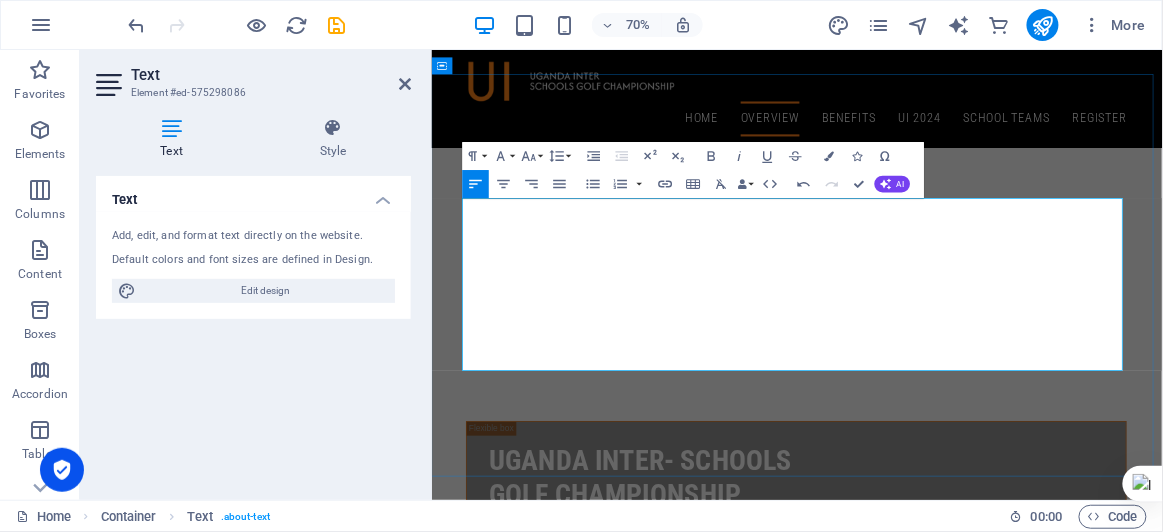 drag, startPoint x: 1105, startPoint y: 437, endPoint x: 1309, endPoint y: 434, distance: 204.02206 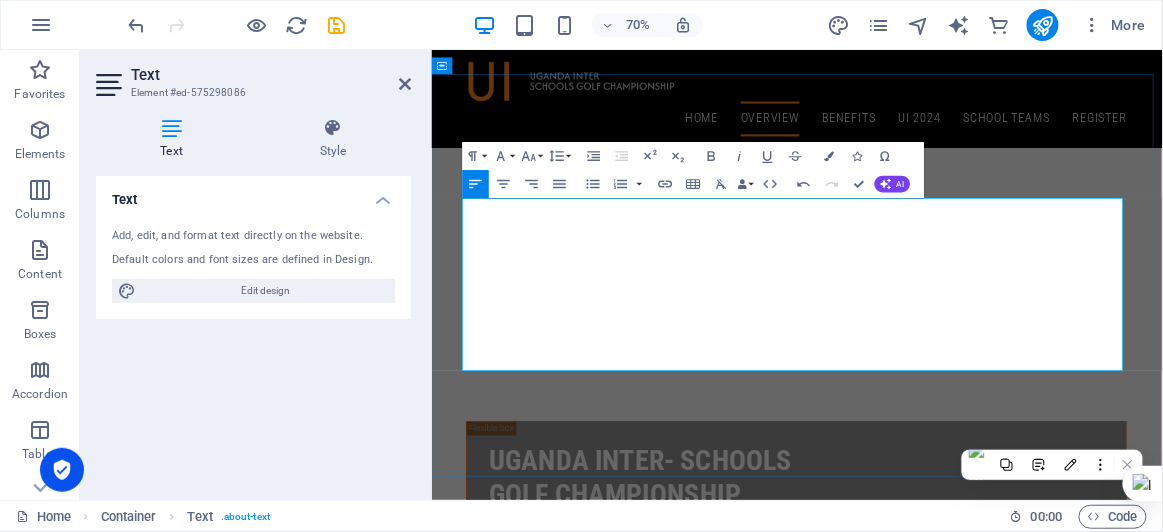 drag, startPoint x: 954, startPoint y: 433, endPoint x: 1313, endPoint y: 433, distance: 359 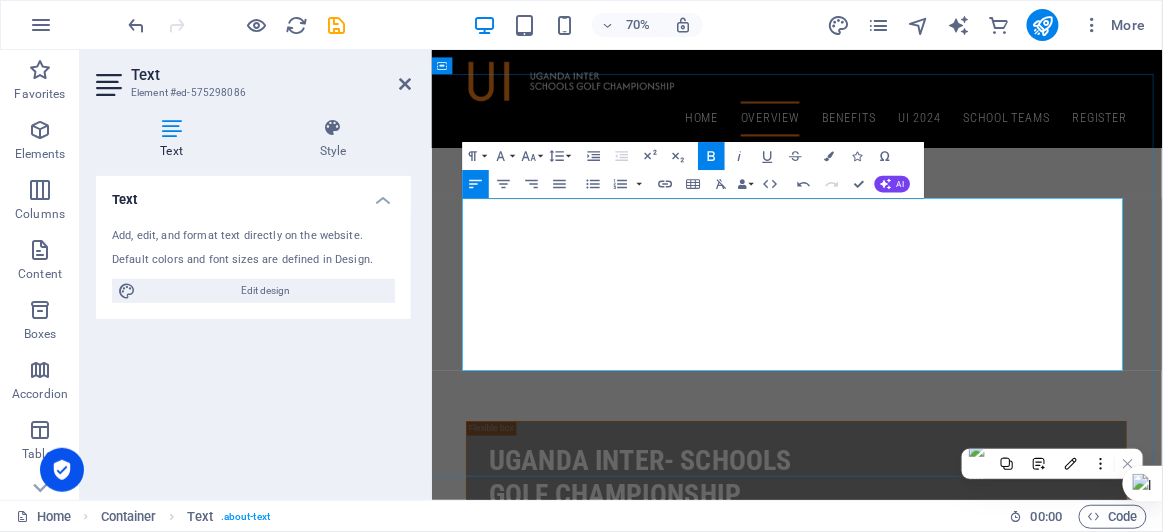 click on "This event aims to promote golf among young athletes, [PERSON_NAME] sportsmanship, and create networking opportunities for students. The championship highlights the growing popularity of golf in the region and underscores the commitment to developing a new generation of talented golfers. The  Uganda Inter-Schools Golf Championship 2025  will take place on  [DATE], at [GEOGRAPHIC_DATA]  , a premier 18-hole course known for its scenic views and challenging layout. Registration costs are  UGX 160,000  per student for [DEMOGRAPHIC_DATA] participants and  USD 40  for international students." at bounding box center [953, 2018] 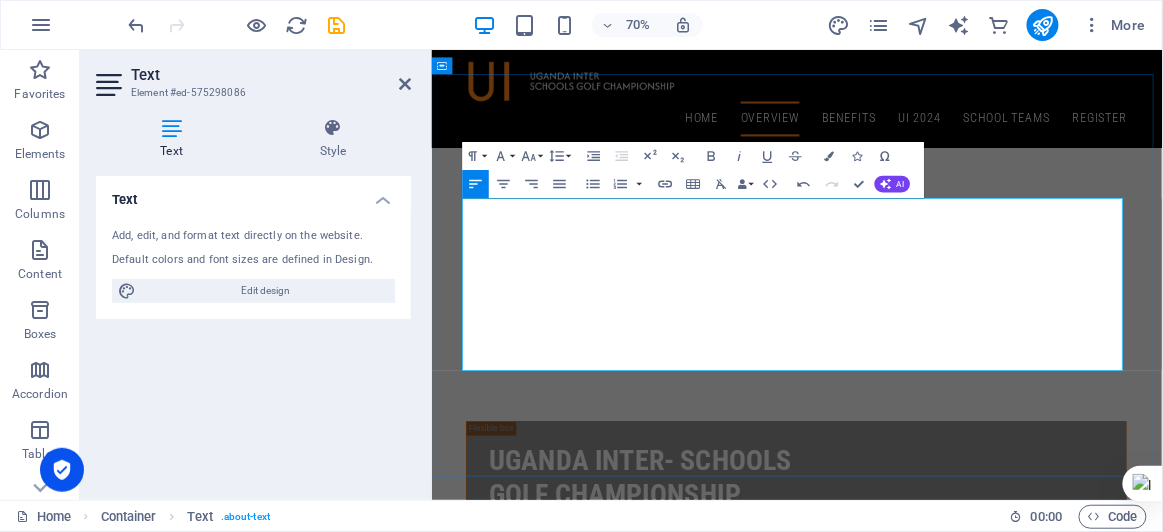 click on "USD 40" at bounding box center [1366, 2063] 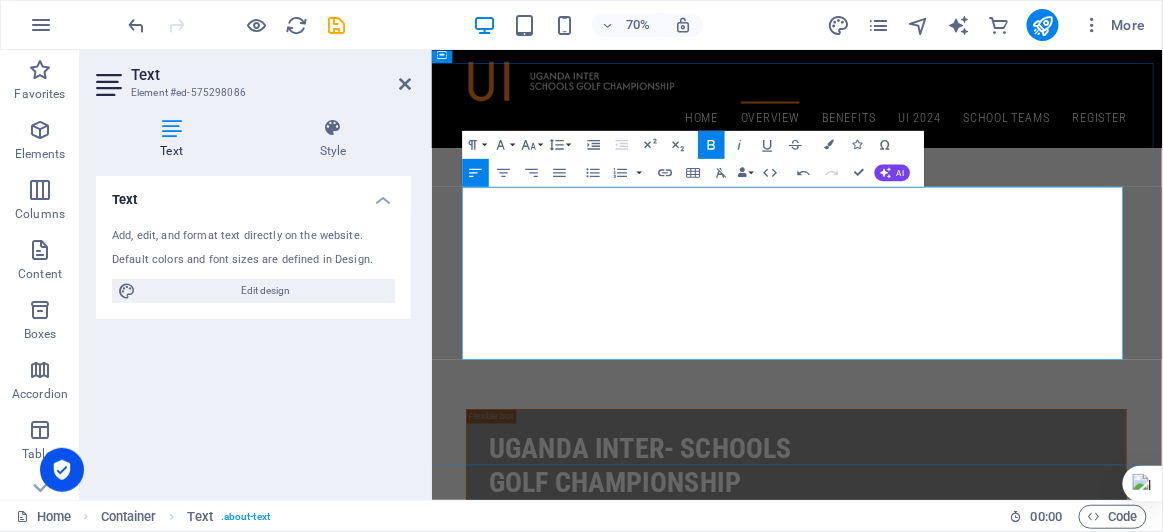 scroll, scrollTop: 827, scrollLeft: 0, axis: vertical 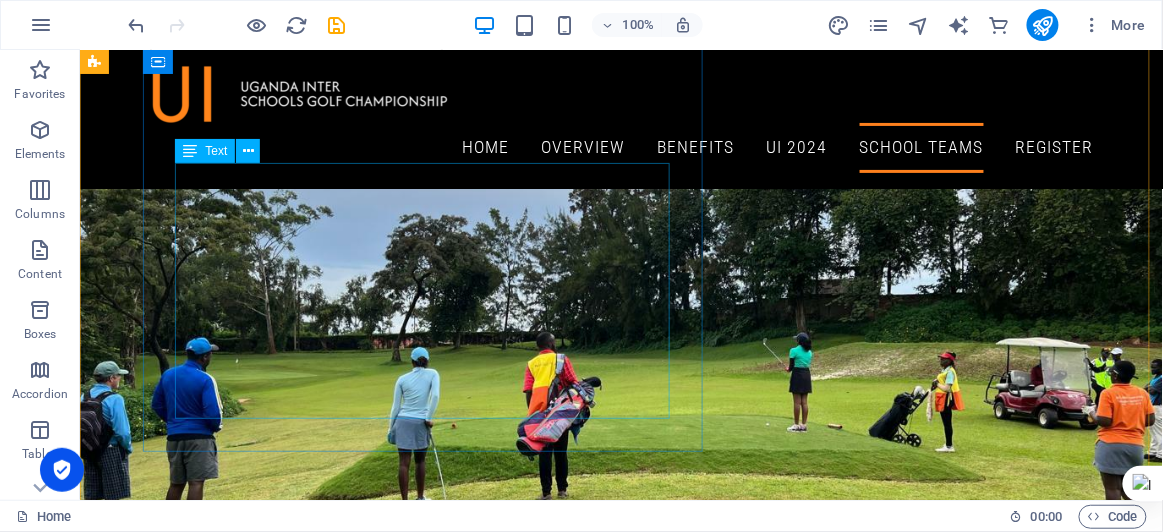 click on "Get ready for the  Uganda Inter-Schools Golf Championship 2025 —where young athletes showcase talent, compete for glory, and build lifelong friendships! Whether you're a beginner or a rising star, this is your chance to experience golf like never before. Represent your school, challenge yourself, and be part of a championship that shapes future golf champions! 📍  Date:  [DATE] 📍  Venue:  Golf & Country Club Secure your spot now and swing into action! 🔗  Register [DATE]!" at bounding box center (567, 8810) 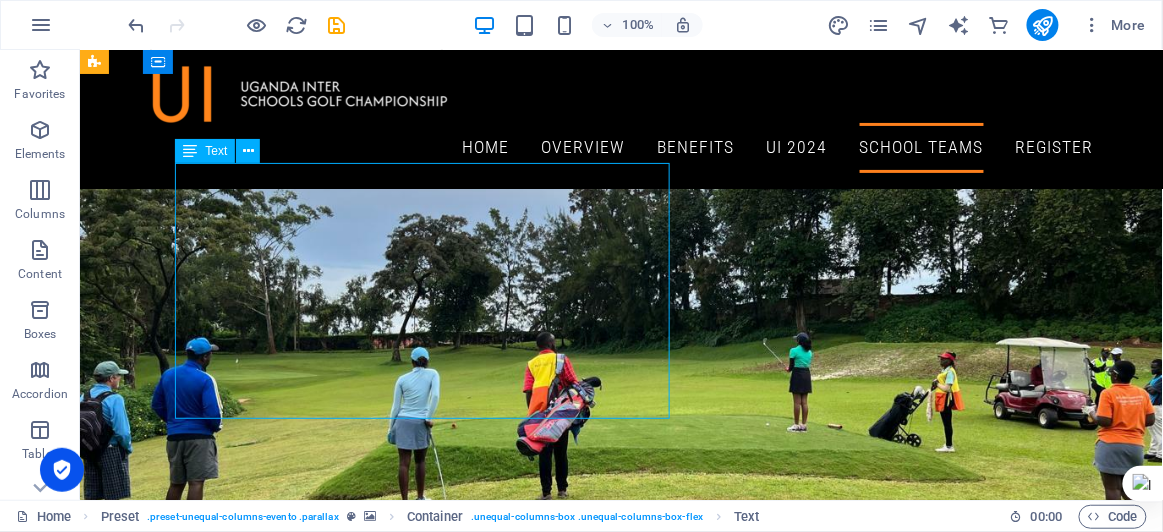 click on "Get ready for the  Uganda Inter-Schools Golf Championship 2025 —where young athletes showcase talent, compete for glory, and build lifelong friendships! Whether you're a beginner or a rising star, this is your chance to experience golf like never before. Represent your school, challenge yourself, and be part of a championship that shapes future golf champions! 📍  Date:  [DATE] 📍  Venue:  Golf & Country Club Secure your spot now and swing into action! 🔗  Register [DATE]!" at bounding box center (567, 8810) 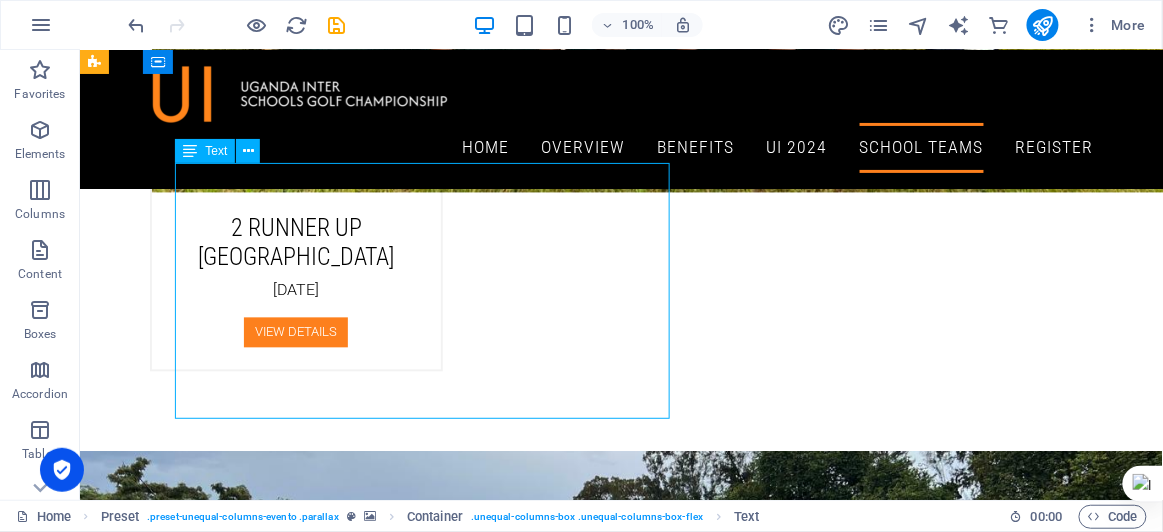scroll, scrollTop: 8006, scrollLeft: 0, axis: vertical 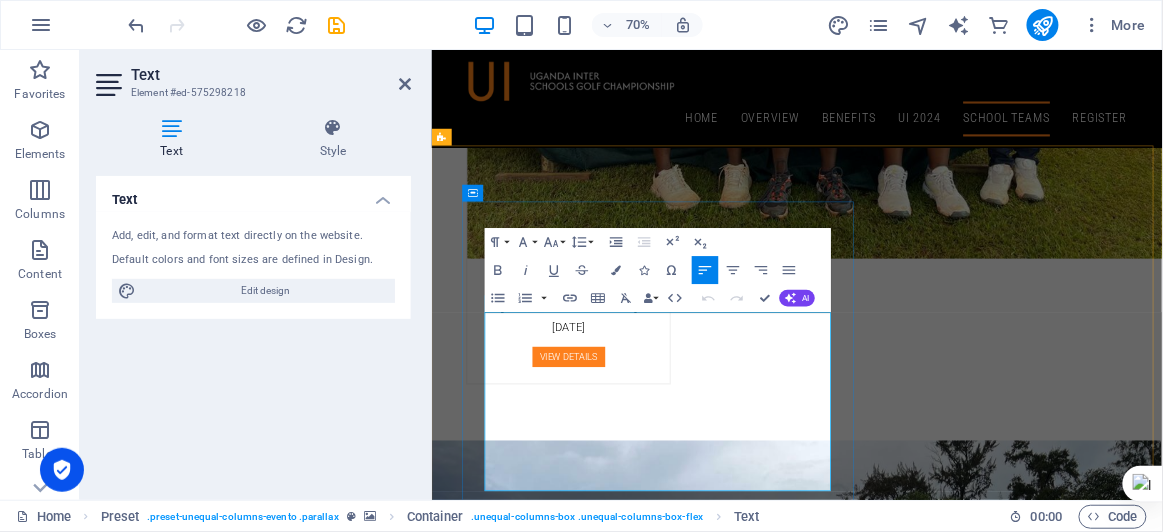 drag, startPoint x: 577, startPoint y: 590, endPoint x: 683, endPoint y: 586, distance: 106.07545 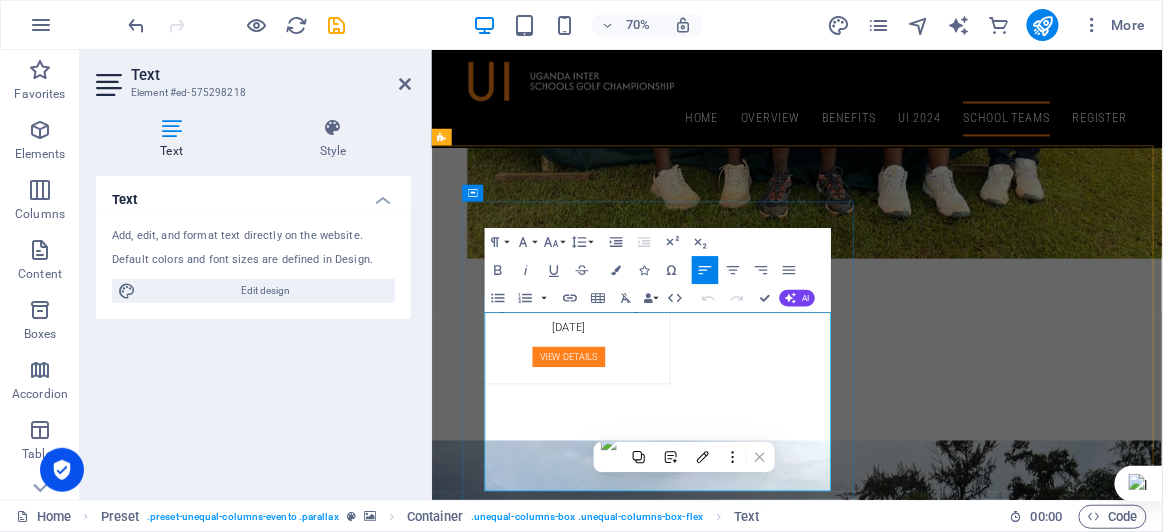 type 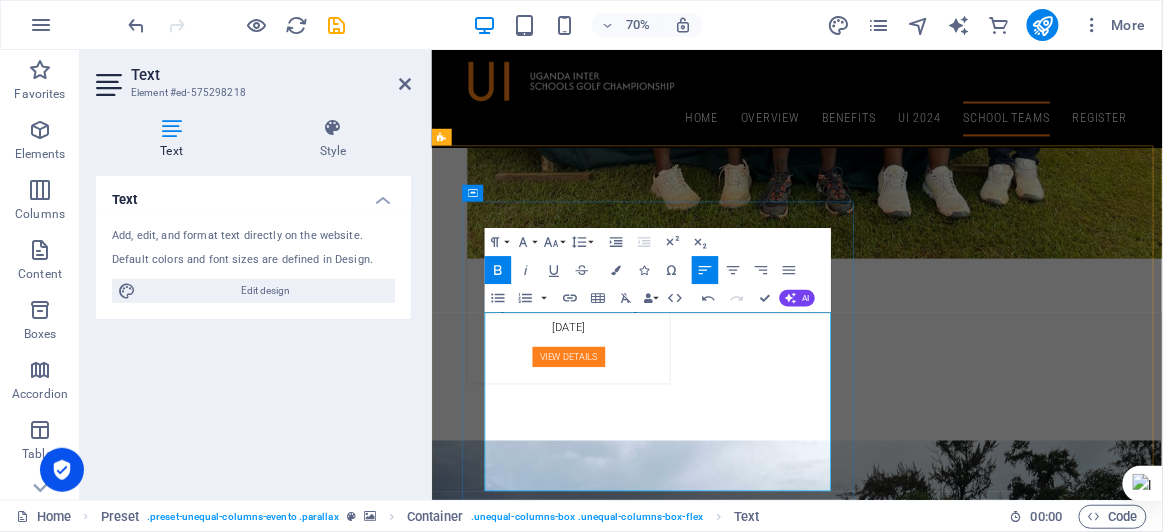 drag, startPoint x: 573, startPoint y: 584, endPoint x: 733, endPoint y: 584, distance: 160 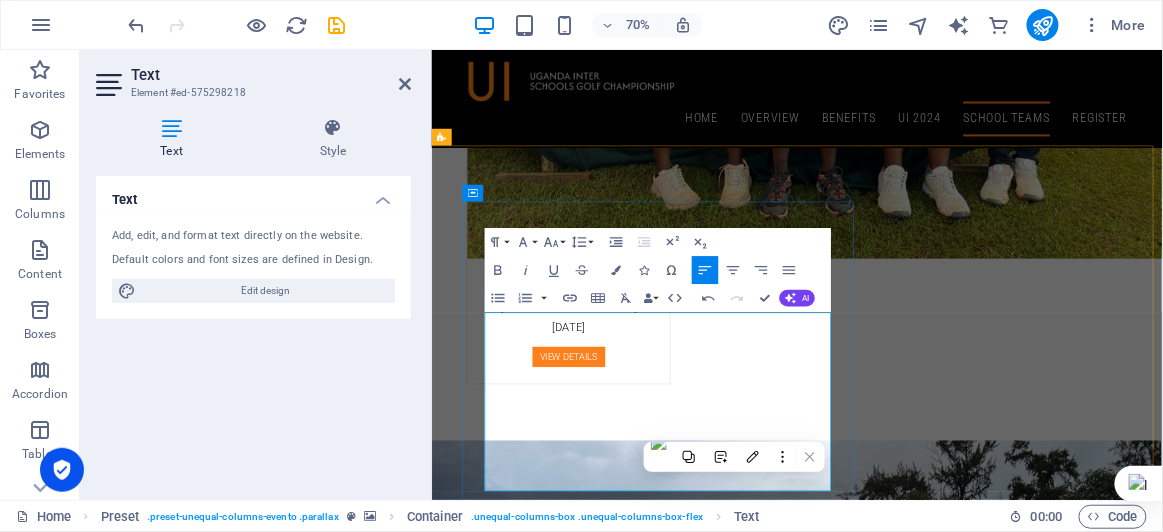 click on "📍  Date: [DATE] 📍  Venue:  [GEOGRAPHIC_DATA]" at bounding box center (919, 9479) 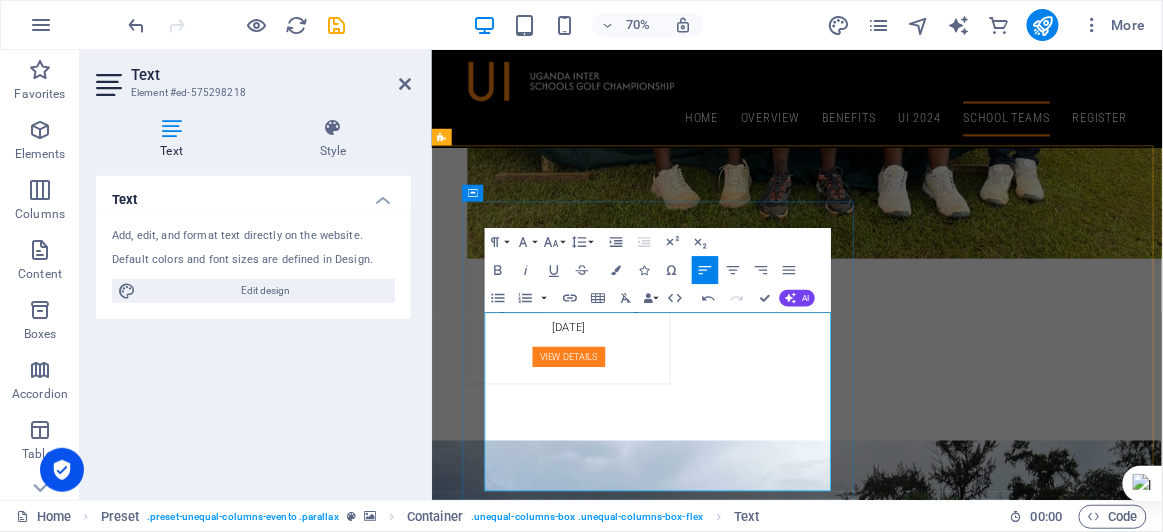 click on "📍  Date: [DATE] 📍  Venue:  [GEOGRAPHIC_DATA]" at bounding box center (919, 9479) 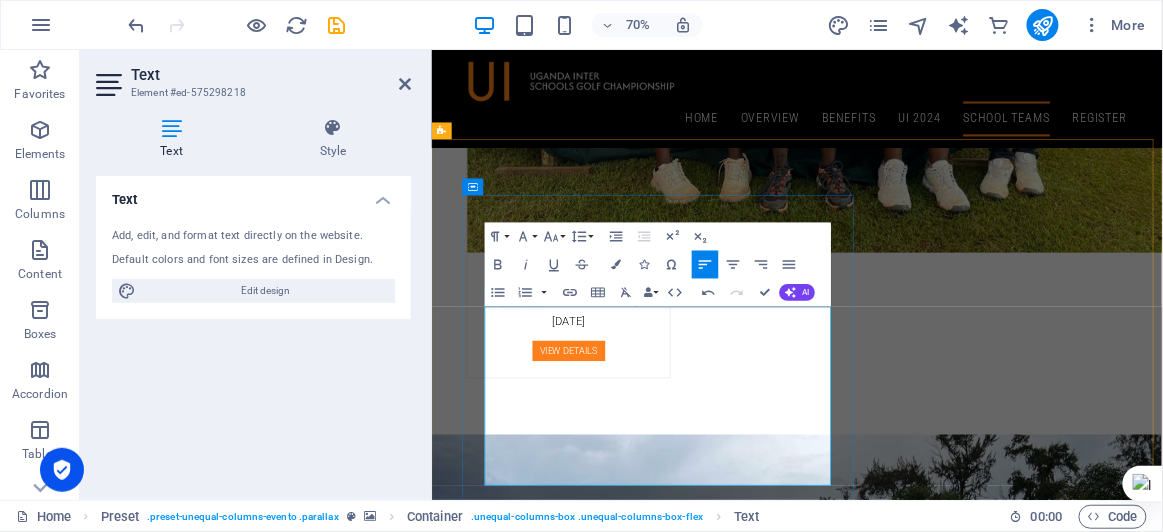 scroll, scrollTop: 8013, scrollLeft: 0, axis: vertical 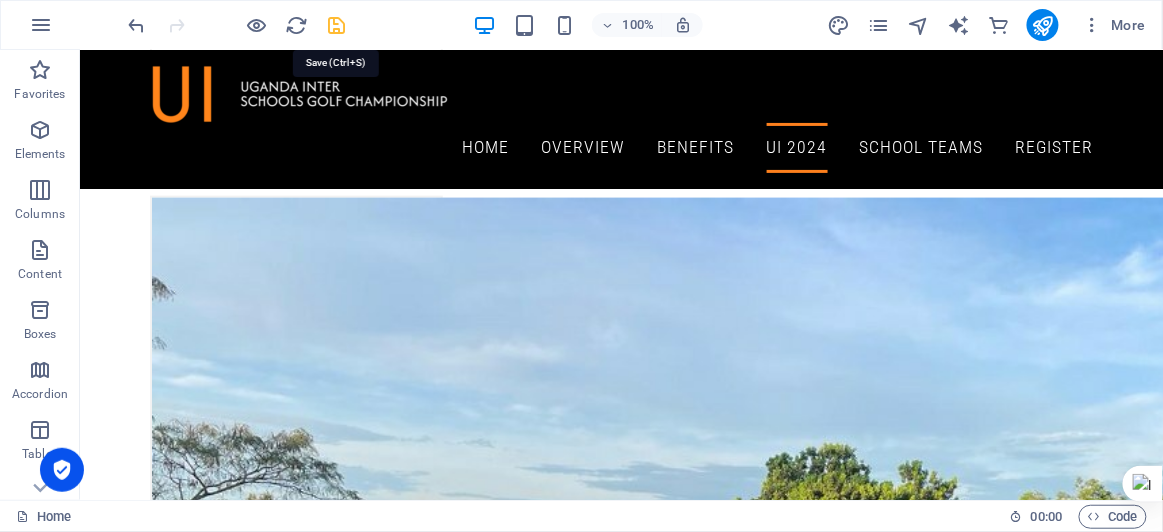 click at bounding box center [337, 25] 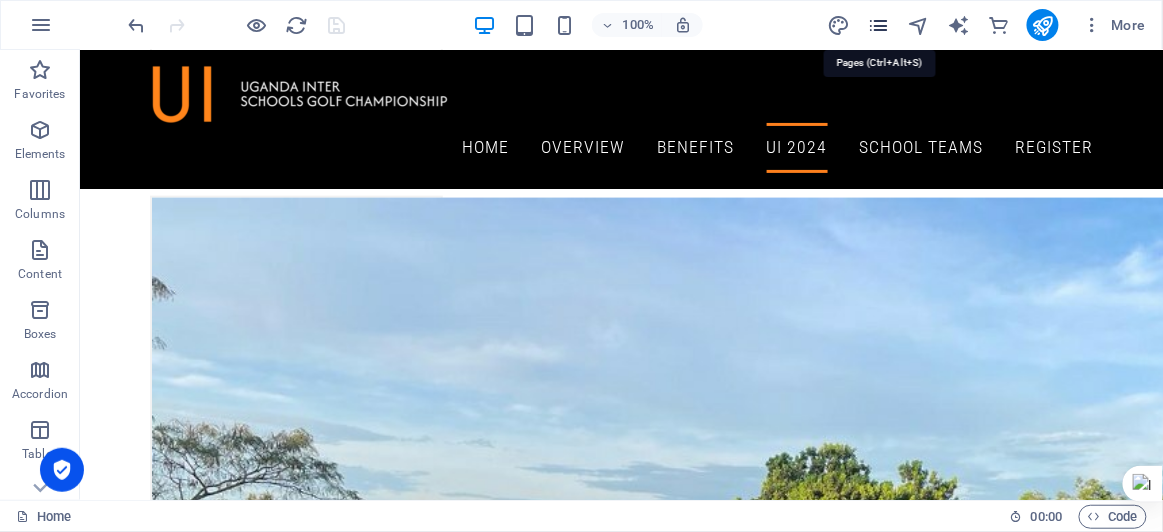 click at bounding box center [878, 25] 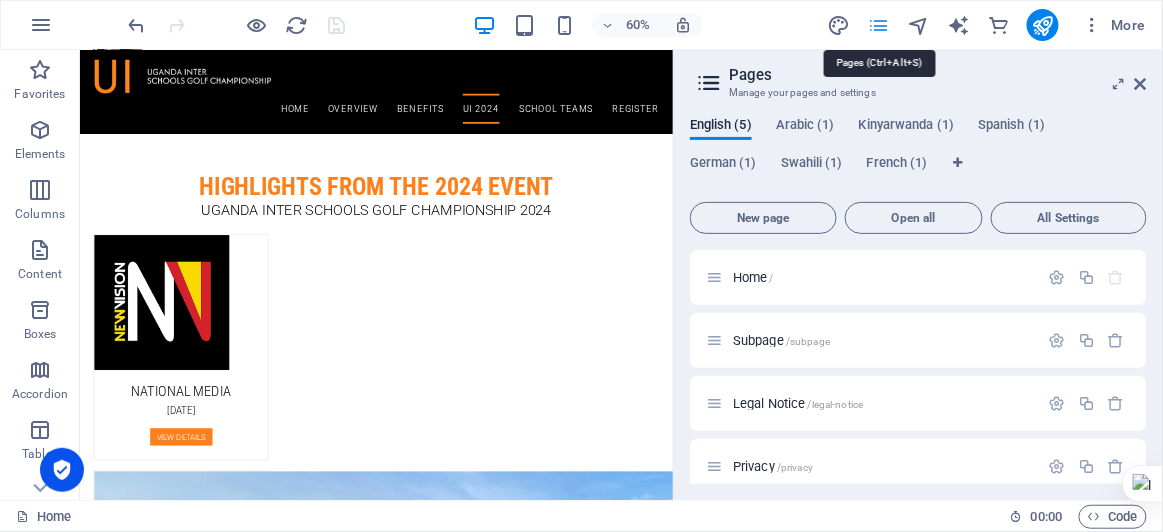 scroll, scrollTop: 6264, scrollLeft: 0, axis: vertical 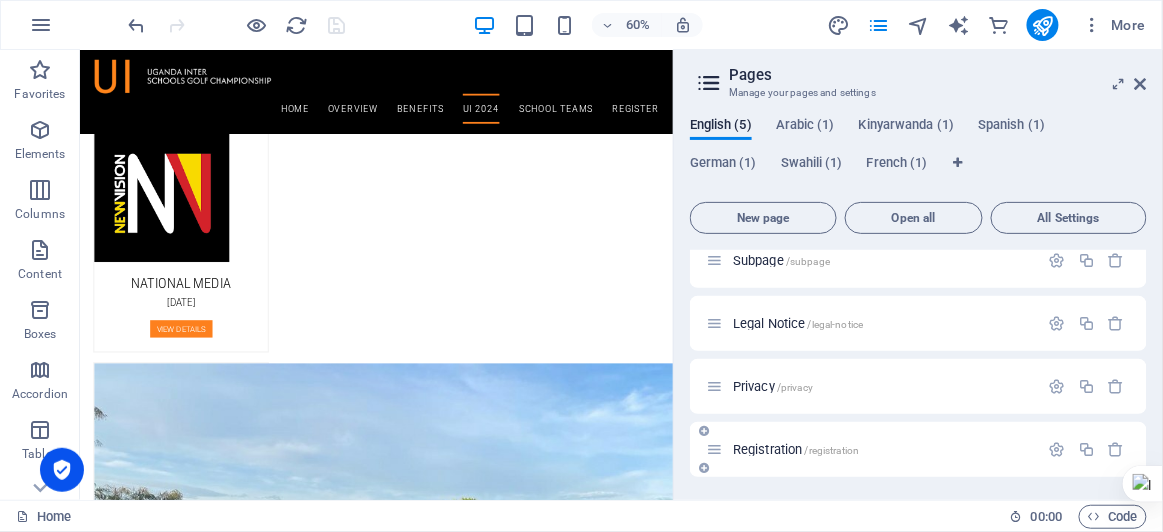 click on "Registration /registration" at bounding box center [872, 449] 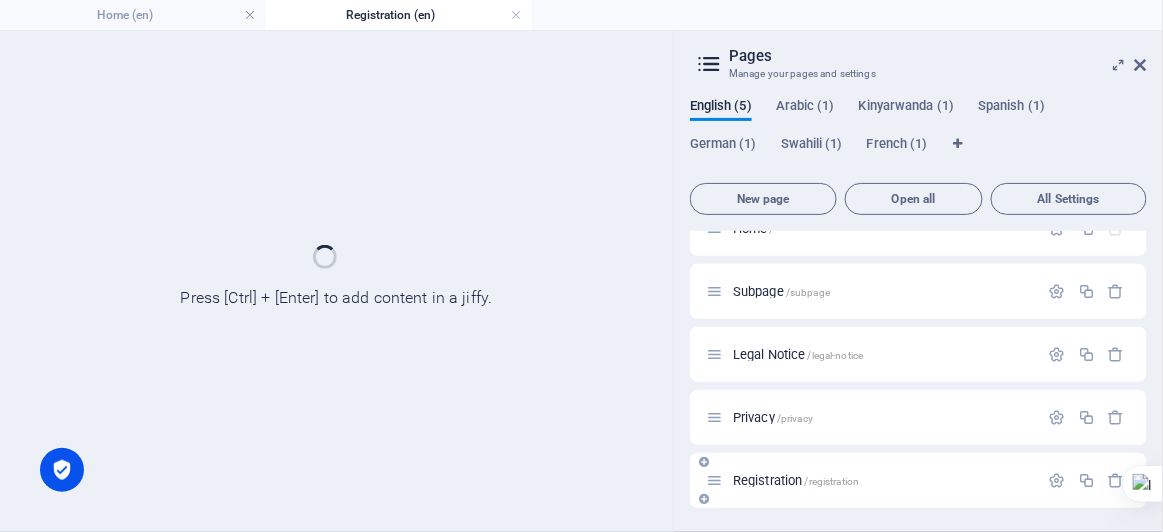 scroll, scrollTop: 29, scrollLeft: 0, axis: vertical 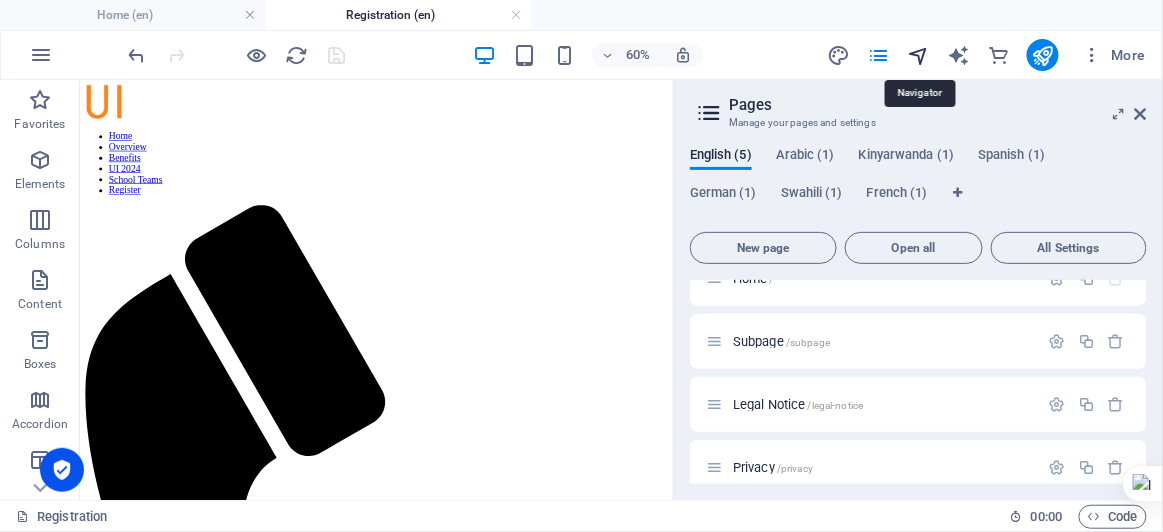 click at bounding box center [918, 55] 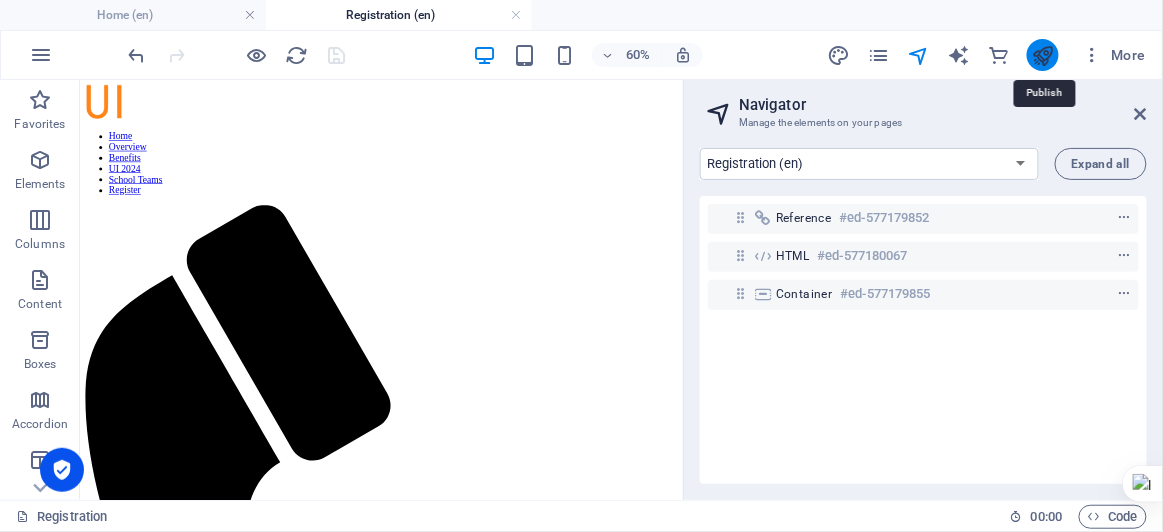 click at bounding box center (1042, 55) 